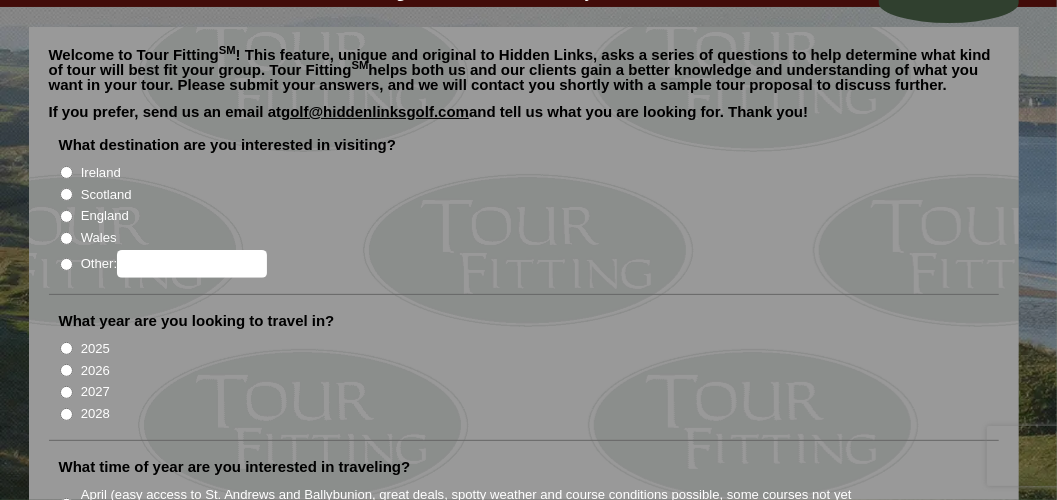 scroll, scrollTop: 80, scrollLeft: 0, axis: vertical 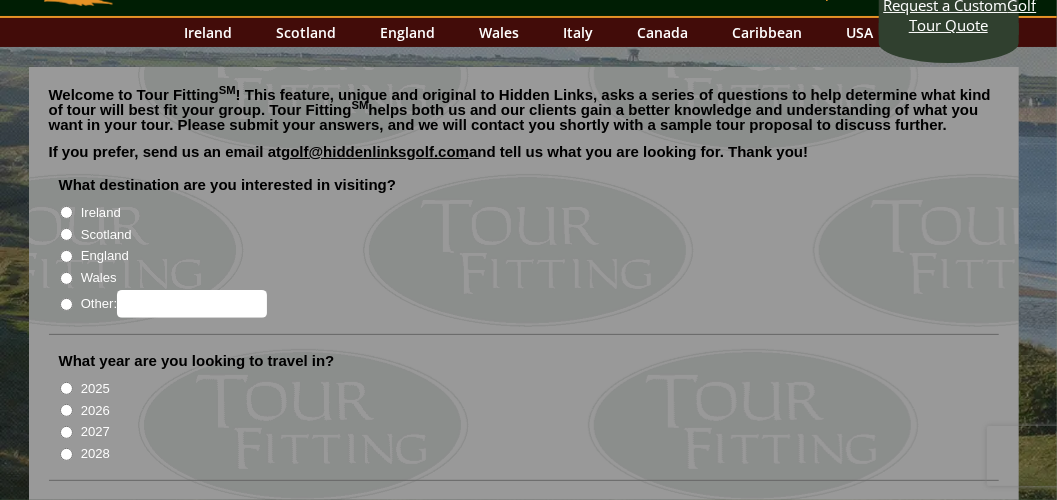 click on "Scotland" at bounding box center (66, 234) 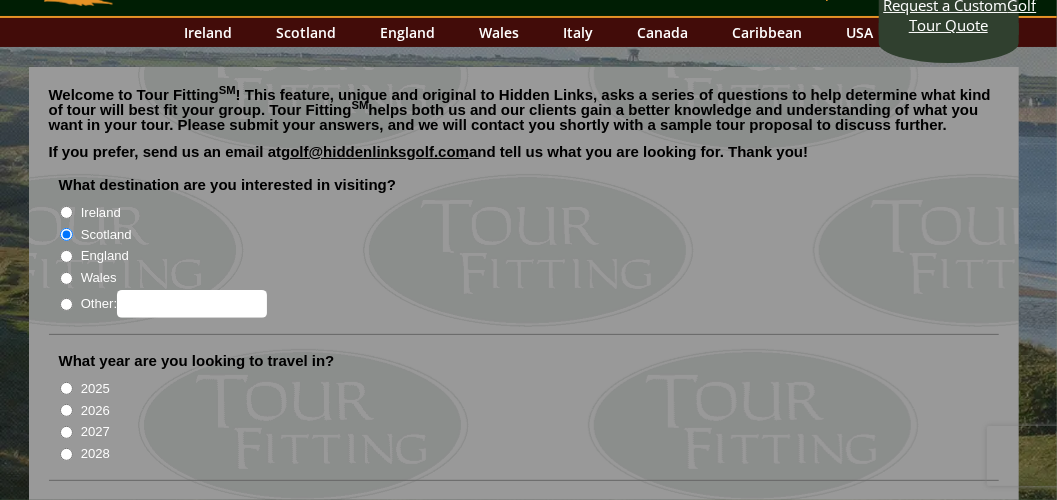 click on "2026" at bounding box center [66, 410] 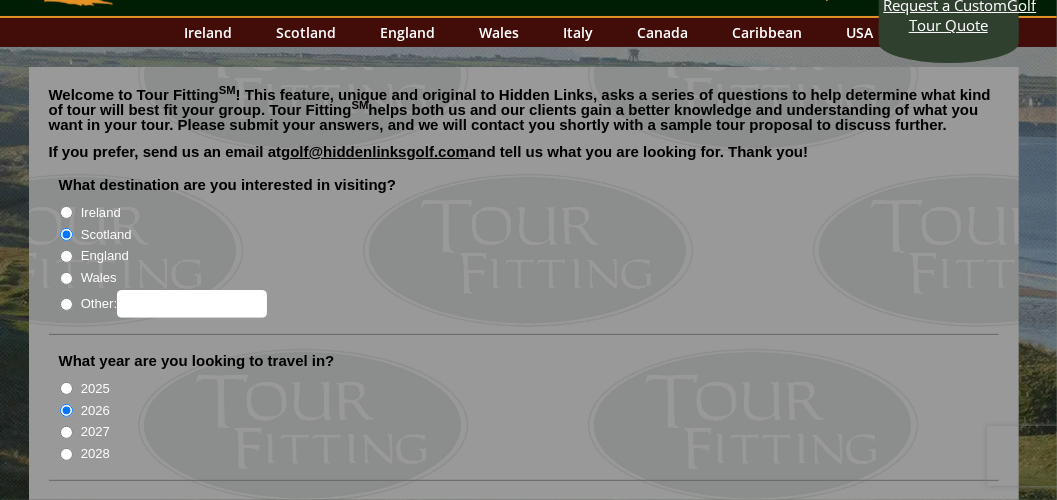 click on "2027" at bounding box center [66, 432] 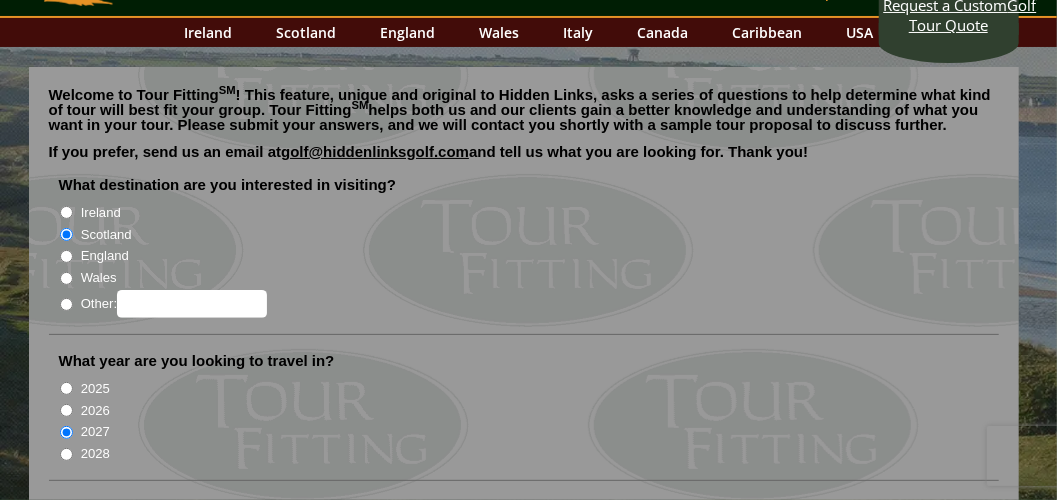 click on "2028" at bounding box center (66, 454) 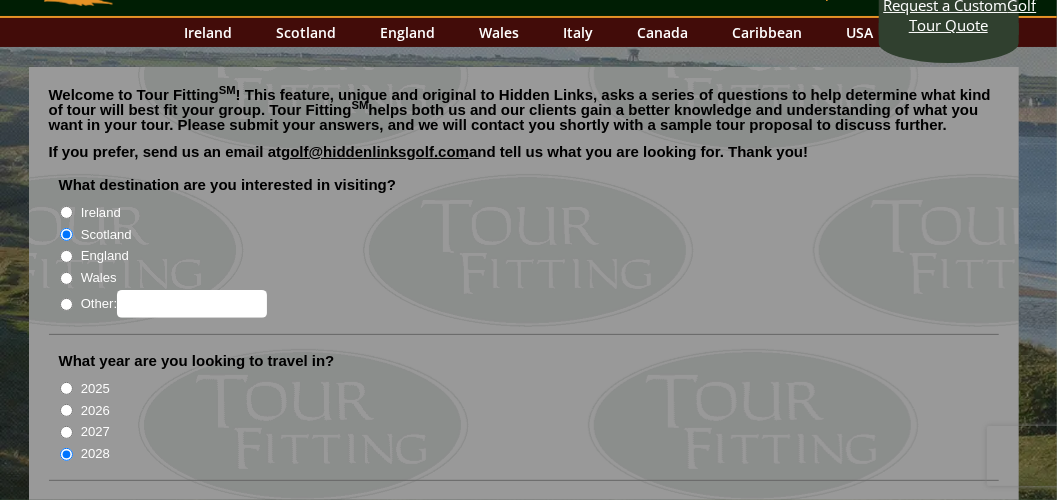 click on "2025" at bounding box center [66, 388] 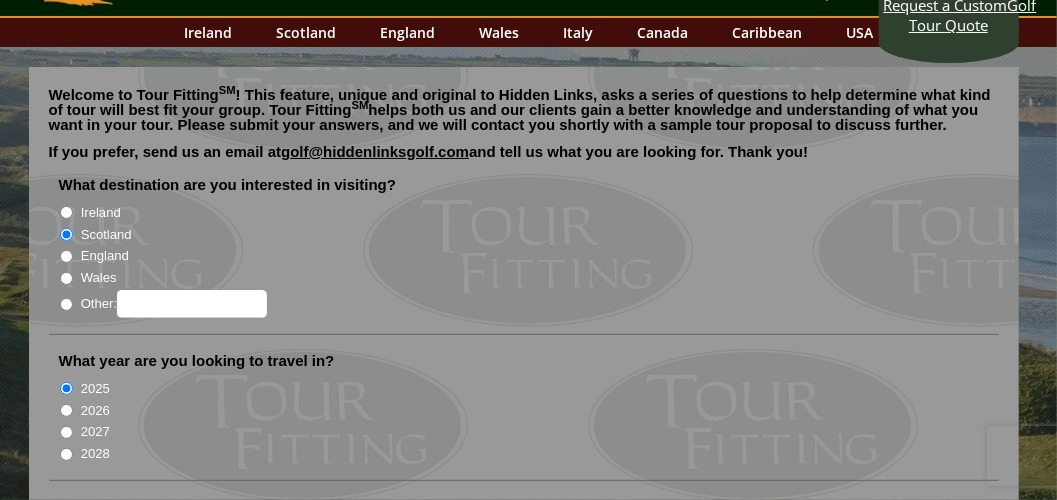 click on "2026" at bounding box center [66, 410] 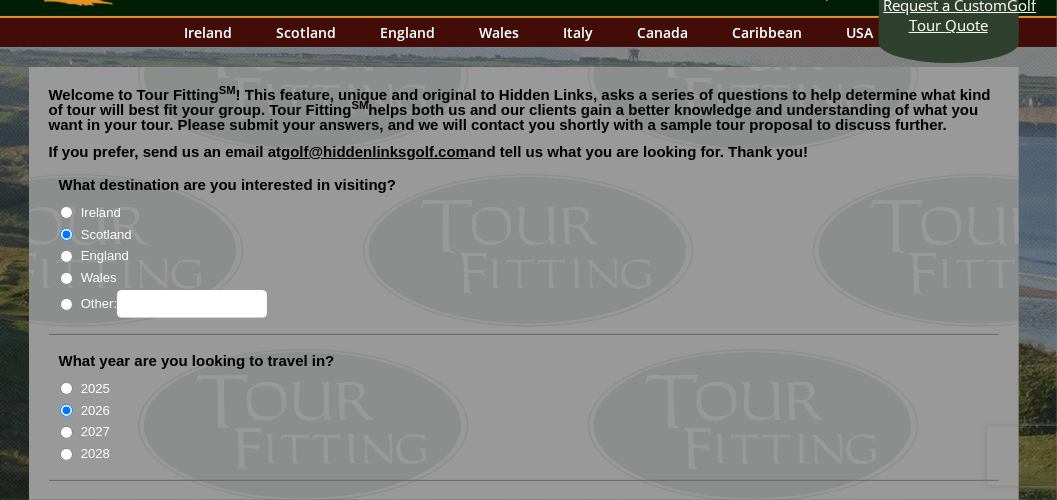 click on "Welcome to Tour Fitting SM ! This feature, unique and original to Hidden Links, asks a series of questions to help determine what kind of tour will best fit your group. Tour Fitting SM  helps both us and our clients gain a better knowledge and understanding of what you want in your tour. Please submit your answers, and we will contact you shortly with a sample tour proposal to discuss further.
If you prefer, send us an email at  [EMAIL]  and tell us what you are looking for. Thank you!" at bounding box center (528, 1533) 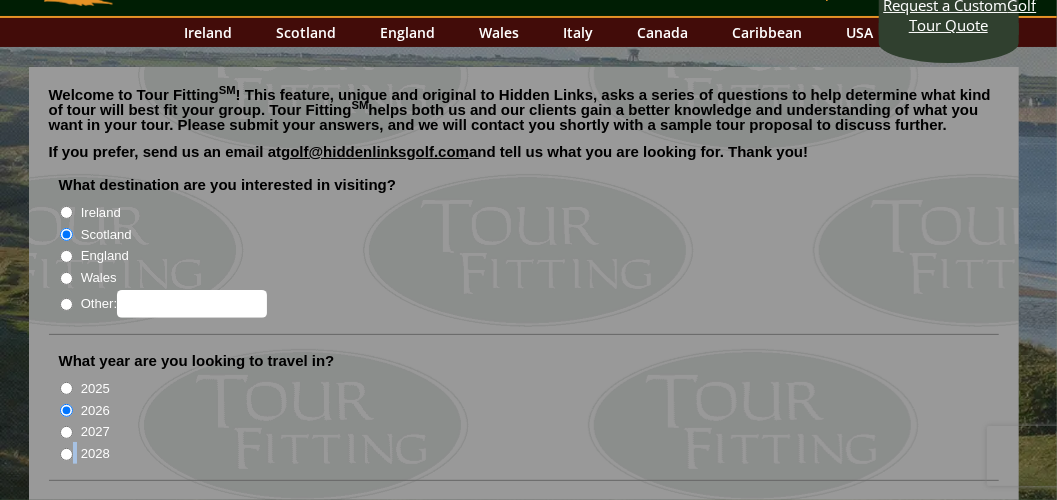 click on "Welcome to Tour Fitting SM ! This feature, unique and original to Hidden Links, asks a series of questions to help determine what kind of tour will best fit your group. Tour Fitting SM  helps both us and our clients gain a better knowledge and understanding of what you want in your tour. Please submit your answers, and we will contact you shortly with a sample tour proposal to discuss further.
If you prefer, send us an email at  [EMAIL]  and tell us what you are looking for. Thank you!" at bounding box center (528, 1533) 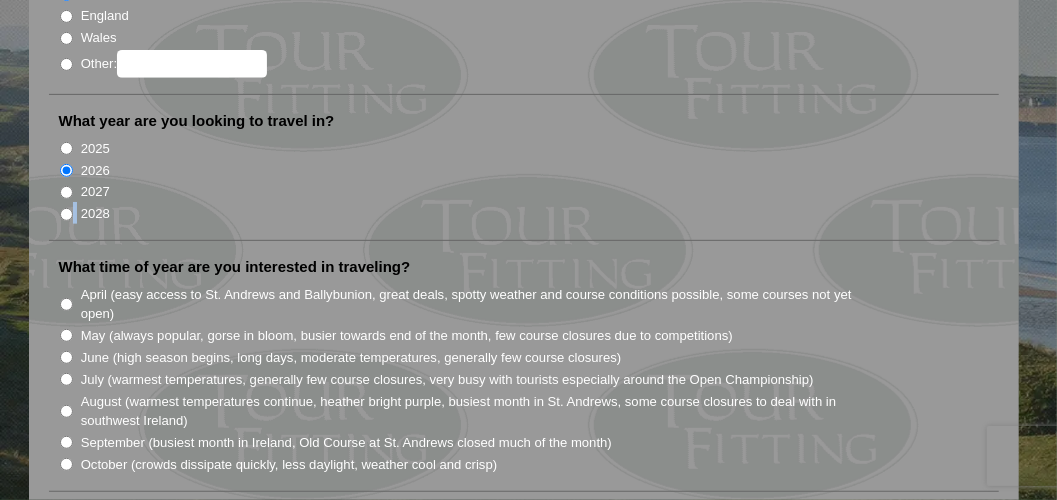scroll, scrollTop: 360, scrollLeft: 0, axis: vertical 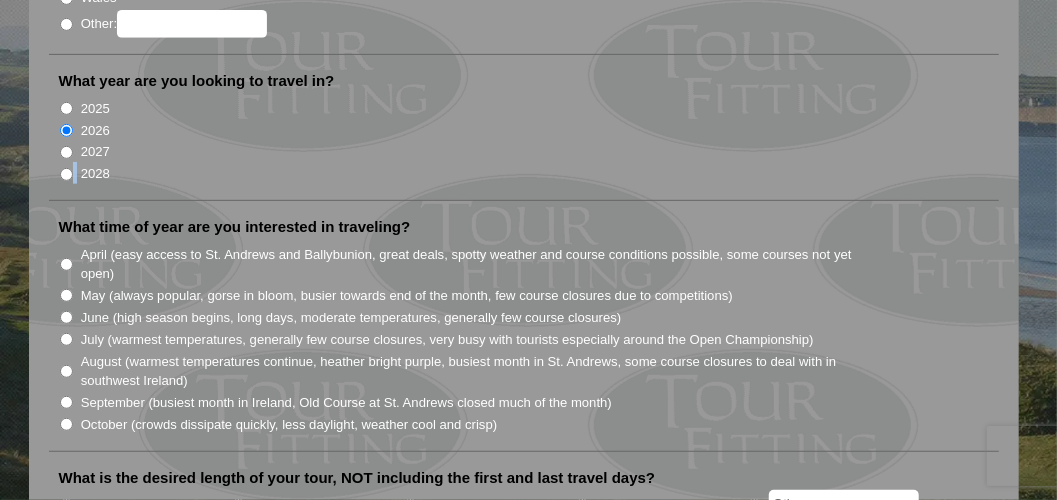 click on "June (high season begins, long days, moderate temperatures, generally few course closures)" at bounding box center (66, 317) 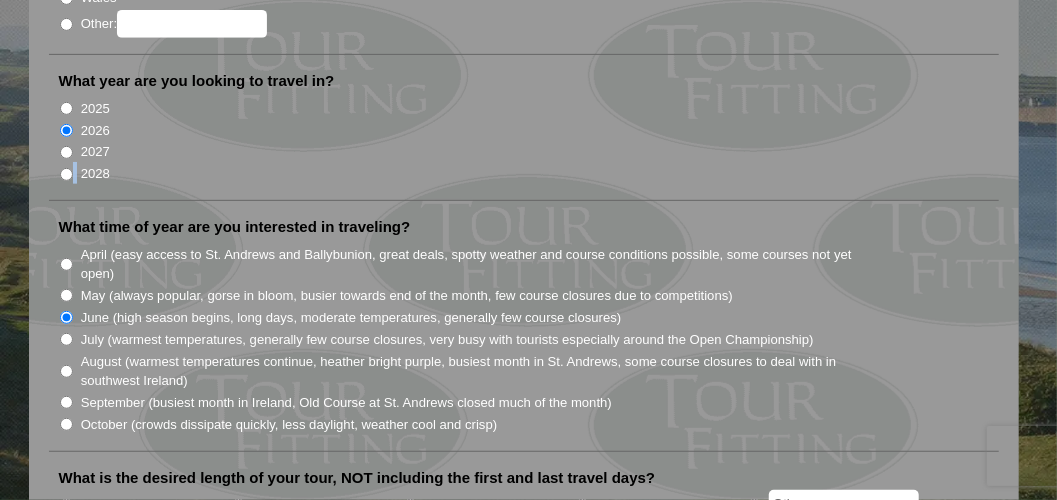 click on "July (warmest temperatures, generally few course closures, very busy with tourists especially around the Open Championship)" at bounding box center (66, 339) 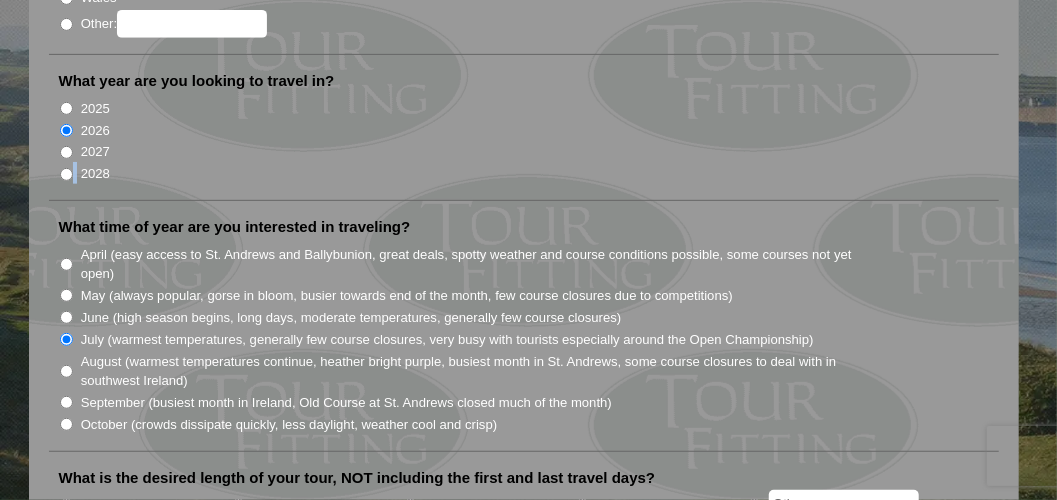click on "August (warmest temperatures continue, heather bright purple, busiest month in St. Andrews, some course closures to deal with in southwest Ireland)" at bounding box center (66, 371) 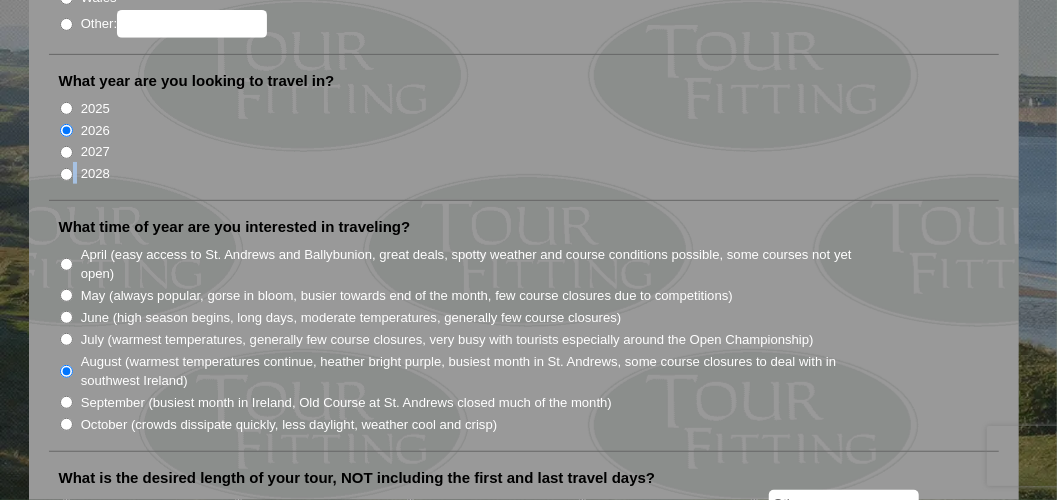 click on "September (busiest month in Ireland, Old Course at St. Andrews closed much of the month)" at bounding box center (66, 402) 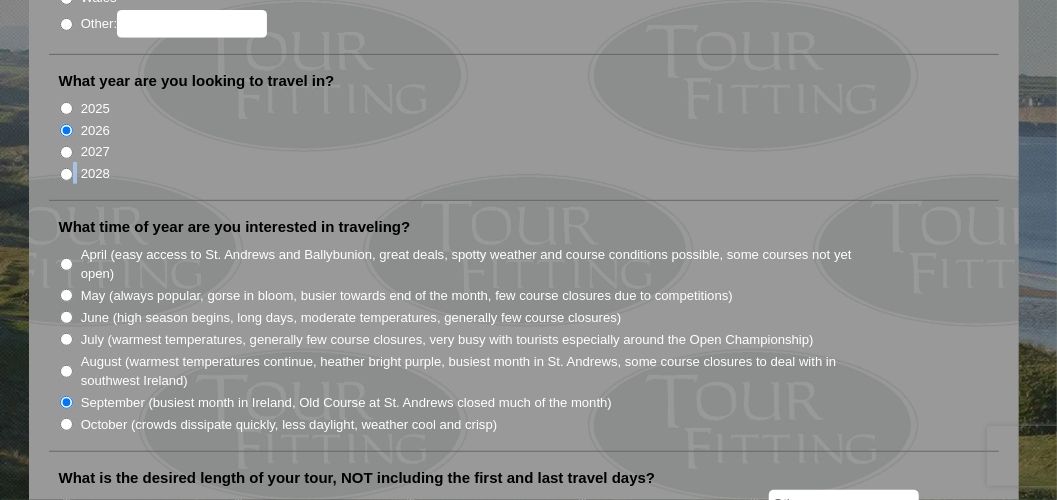 click on "June (high season begins, long days, moderate temperatures, generally few course closures)" at bounding box center [66, 317] 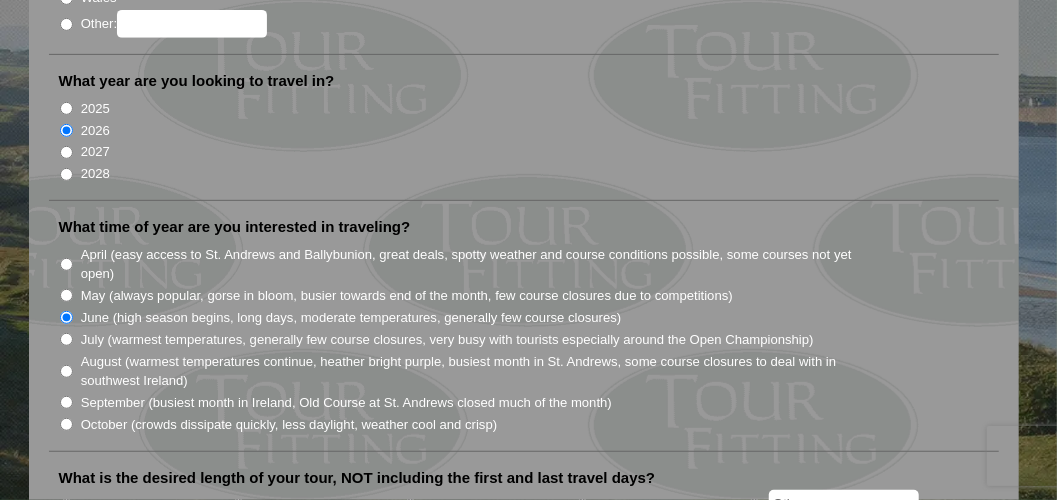 click on "Welcome to Tour Fitting SM ! This feature, unique and original to Hidden Links, asks a series of questions to help determine what kind of tour will best fit your group. Tour Fitting SM  helps both us and our clients gain a better knowledge and understanding of what you want in your tour. Please submit your answers, and we will contact you shortly with a sample tour proposal to discuss further.
If you prefer, send us an email at  [EMAIL]  and tell us what you are looking for. Thank you!" at bounding box center [528, 1253] 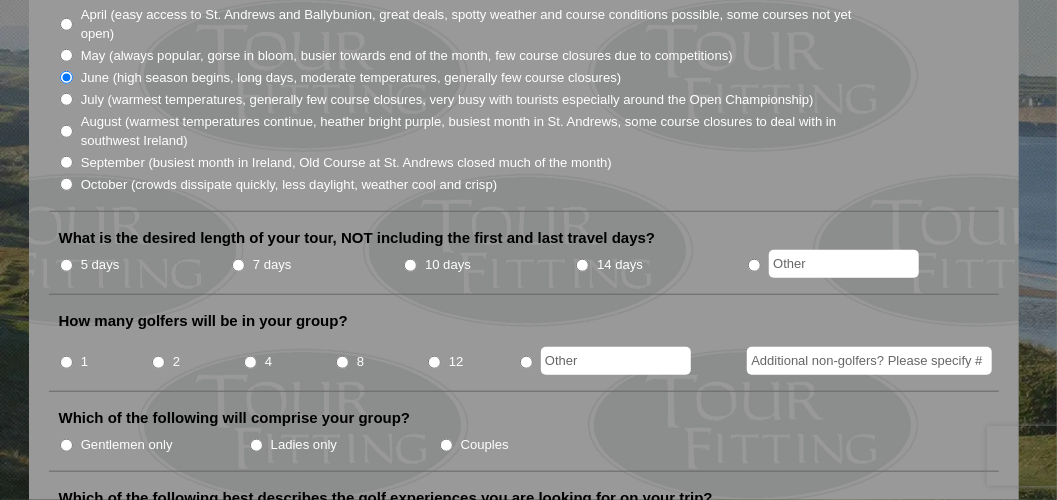 scroll, scrollTop: 640, scrollLeft: 0, axis: vertical 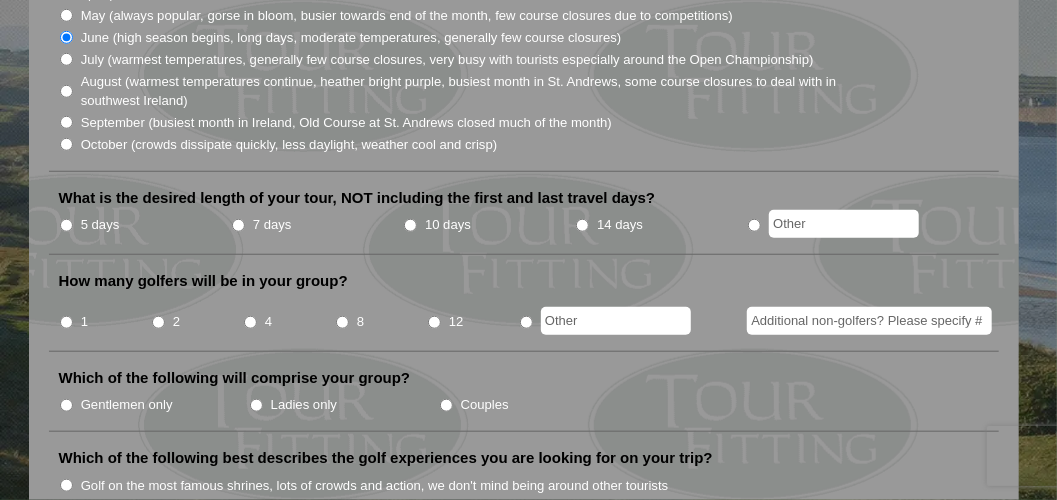 click on "7 days" at bounding box center (238, 225) 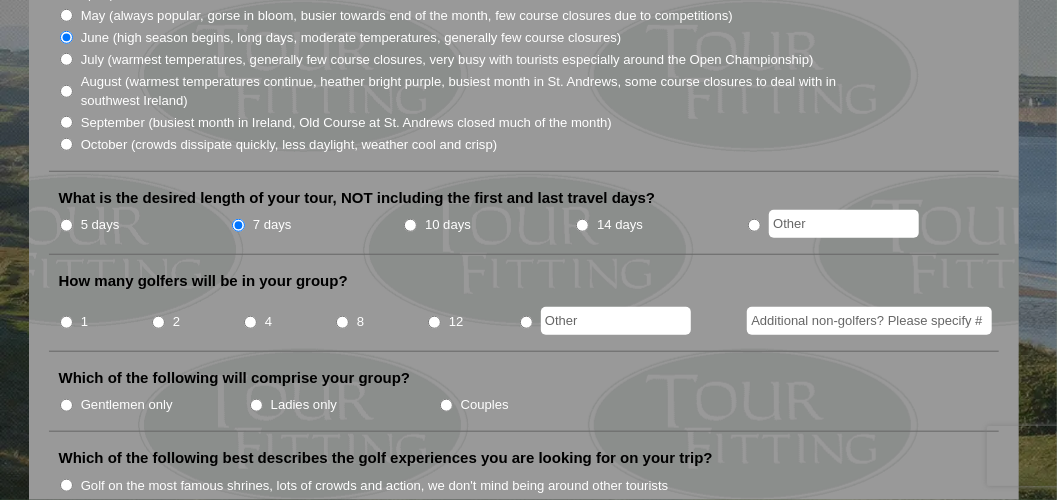 click on "4" at bounding box center (250, 322) 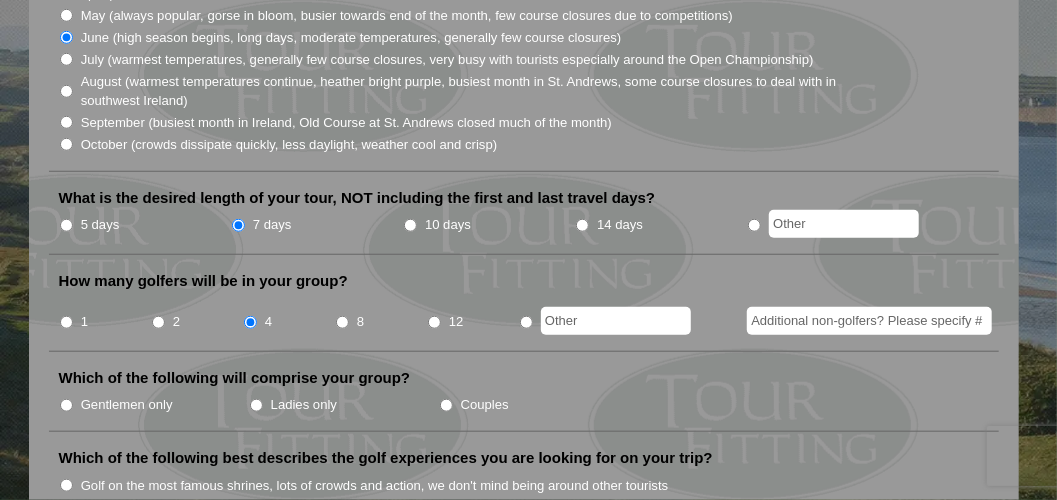 click on "Gentlemen only" at bounding box center (66, 405) 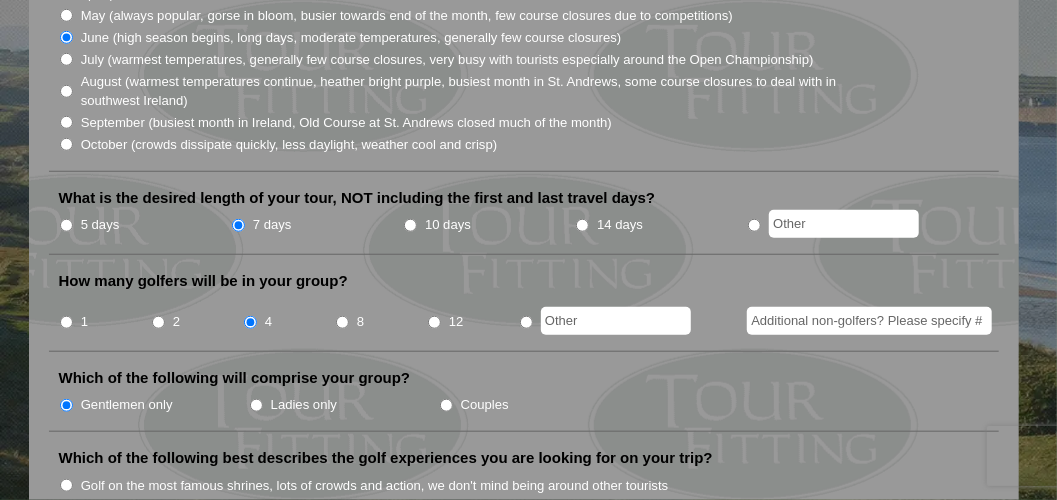 click on "Welcome to Tour Fitting SM ! This feature, unique and original to Hidden Links, asks a series of questions to help determine what kind of tour will best fit your group. Tour Fitting SM  helps both us and our clients gain a better knowledge and understanding of what you want in your tour. Please submit your answers, and we will contact you shortly with a sample tour proposal to discuss further.
If you prefer, send us an email at  [EMAIL]  and tell us what you are looking for. Thank you!" at bounding box center (528, 973) 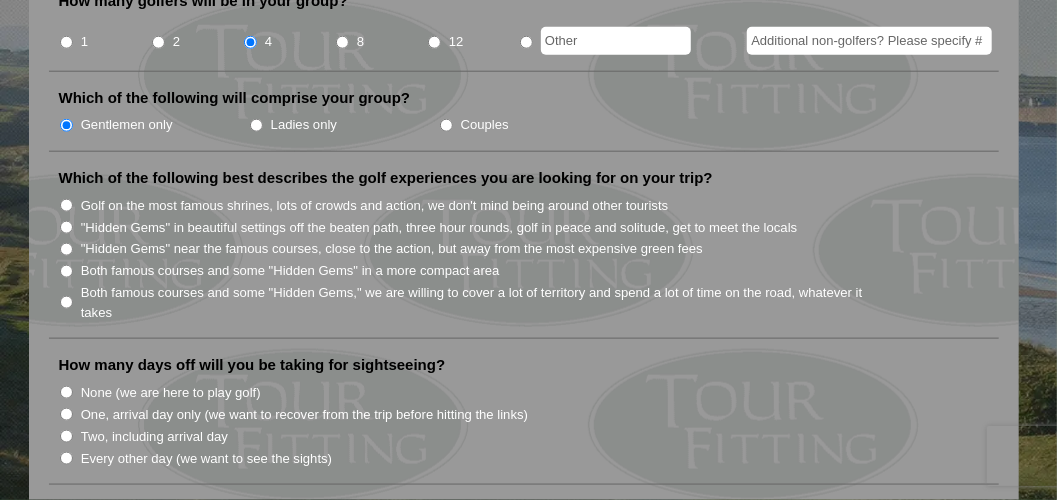 scroll, scrollTop: 960, scrollLeft: 0, axis: vertical 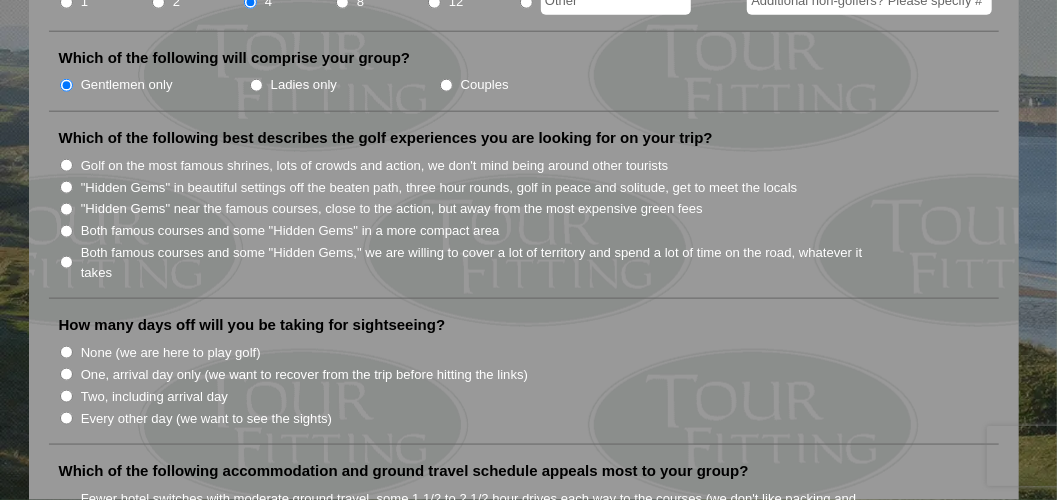 click on ""Hidden Gems" near the famous courses, close to the action, but away from the most expensive green fees" at bounding box center (66, 209) 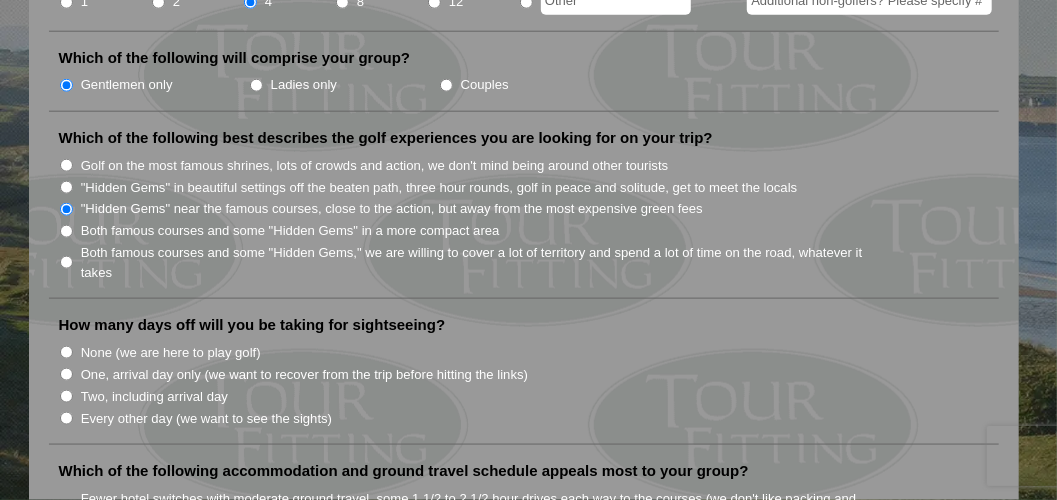 click on "None (we are here to play golf)" at bounding box center [66, 352] 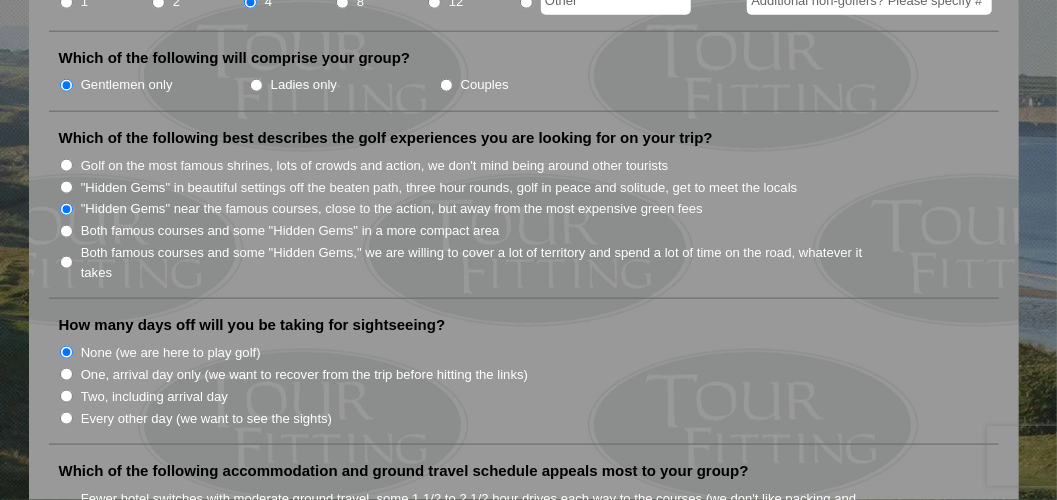 click on "Welcome to Tour Fitting SM ! This feature, unique and original to Hidden Links, asks a series of questions to help determine what kind of tour will best fit your group. Tour Fitting SM  helps both us and our clients gain a better knowledge and understanding of what you want in your tour. Please submit your answers, and we will contact you shortly with a sample tour proposal to discuss further.
If you prefer, send us an email at  [EMAIL]  and tell us what you are looking for. Thank you!" at bounding box center [528, 653] 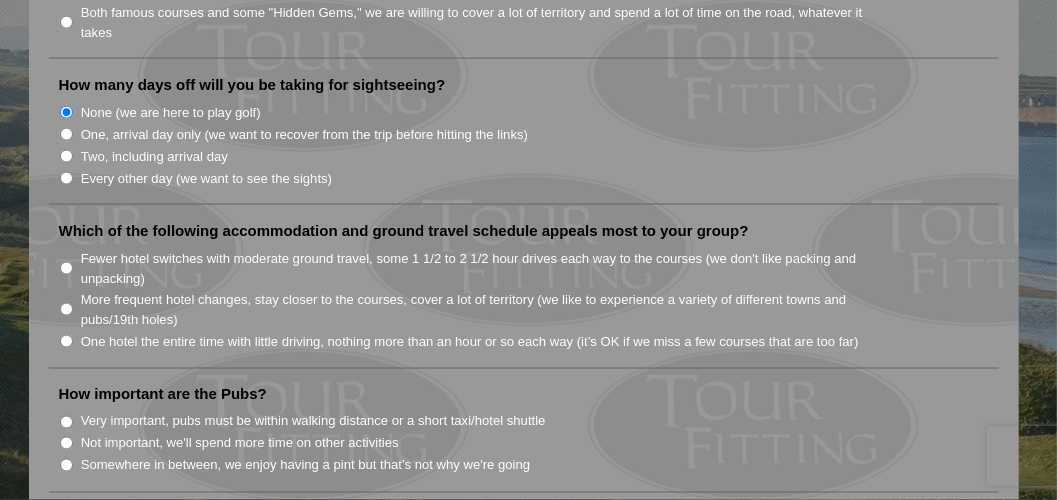 scroll, scrollTop: 1280, scrollLeft: 0, axis: vertical 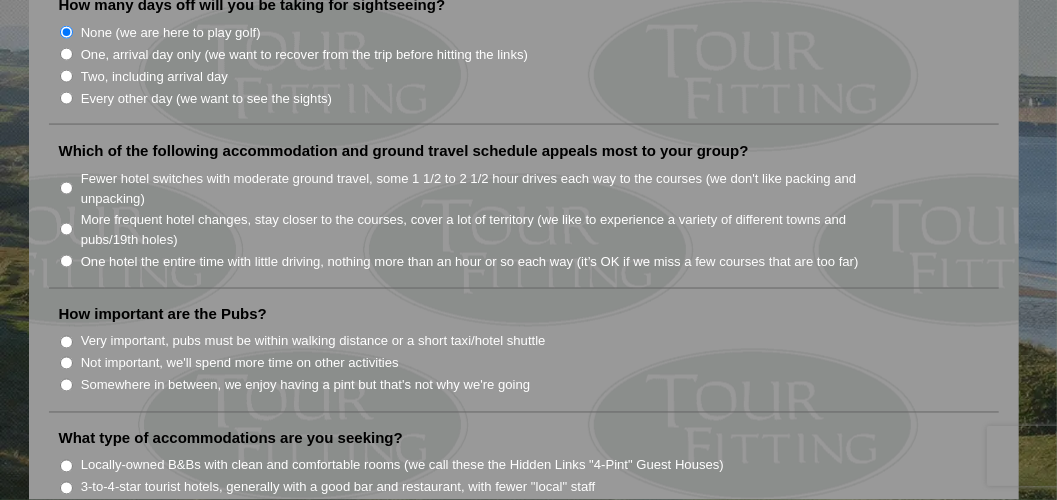 click on "One hotel the entire time with little driving, nothing more than an hour or so each way (it’s OK if we miss a few courses that are too far)" at bounding box center [66, 261] 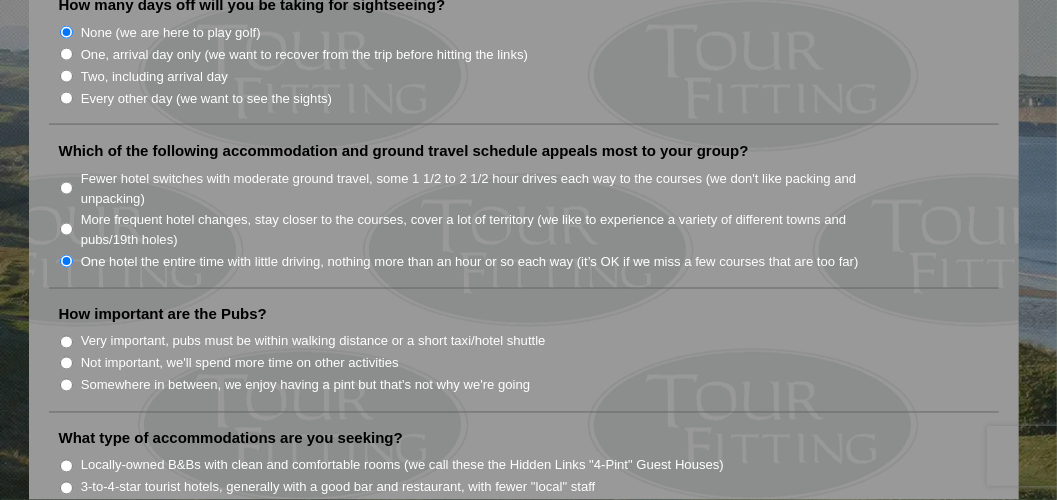click on "Very important, pubs must be within walking distance or a short taxi/hotel shuttle" at bounding box center [66, 342] 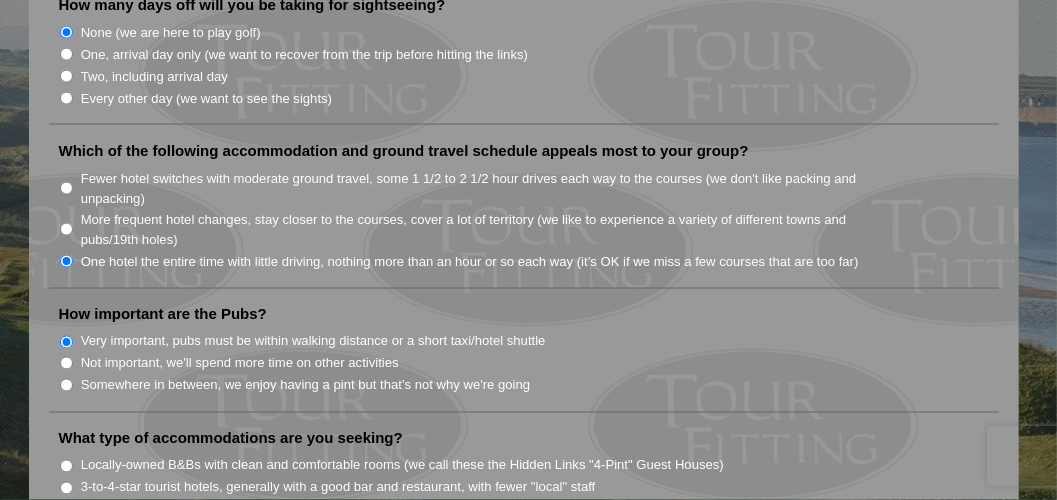 click on "Not important, we'll spend more time on other activities" at bounding box center (66, 363) 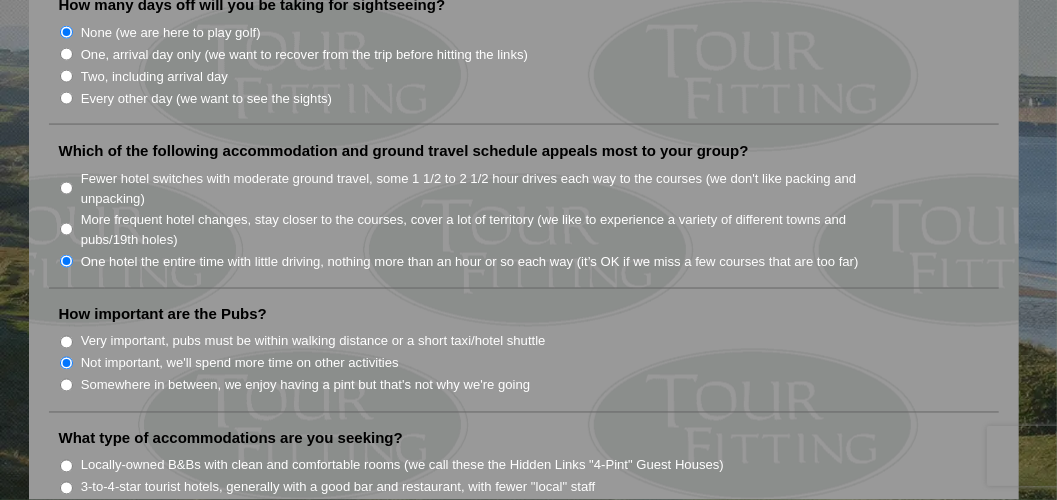 click on "Somewhere in between, we enjoy having a pint but that's not why we're going" at bounding box center (66, 385) 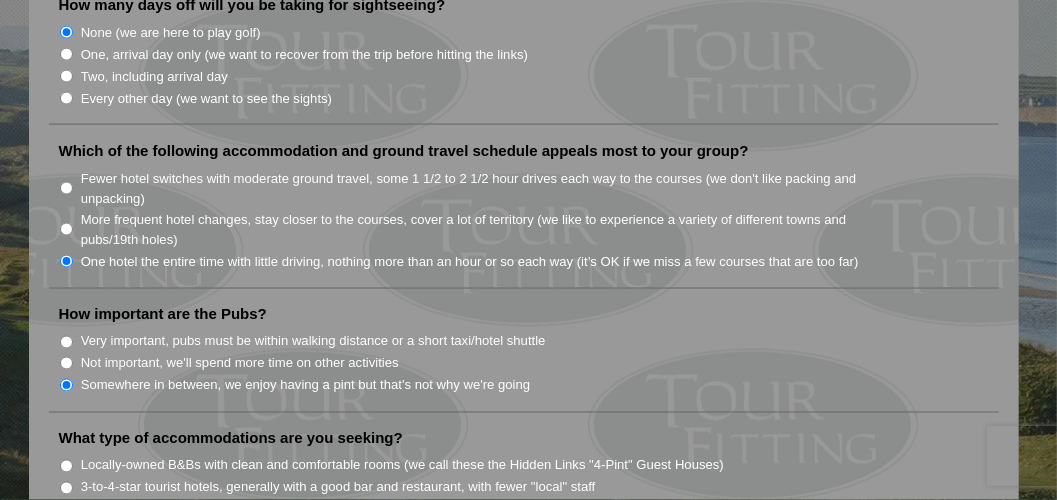 click on "Very important, pubs must be within walking distance or a short taxi/hotel shuttle" at bounding box center [66, 342] 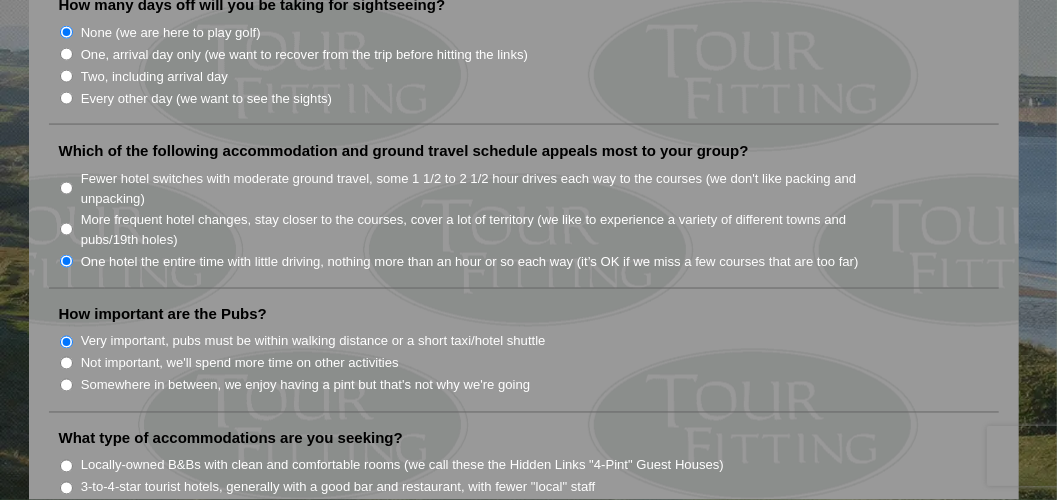 click on "Welcome to Tour Fitting SM ! This feature, unique and original to Hidden Links, asks a series of questions to help determine what kind of tour will best fit your group. Tour Fitting SM  helps both us and our clients gain a better knowledge and understanding of what you want in your tour. Please submit your answers, and we will contact you shortly with a sample tour proposal to discuss further.
If you prefer, send us an email at  [EMAIL]  and tell us what you are looking for. Thank you!" at bounding box center [528, 333] 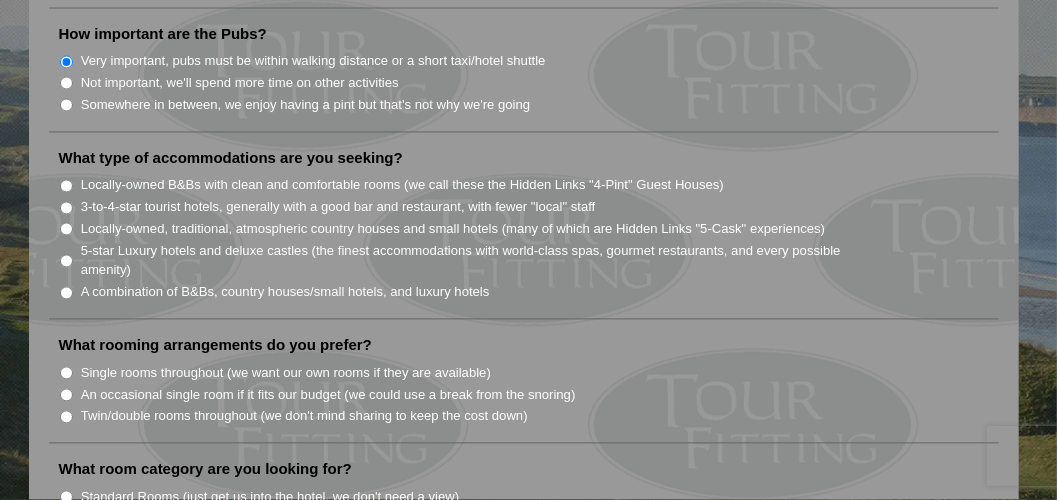 scroll, scrollTop: 1600, scrollLeft: 0, axis: vertical 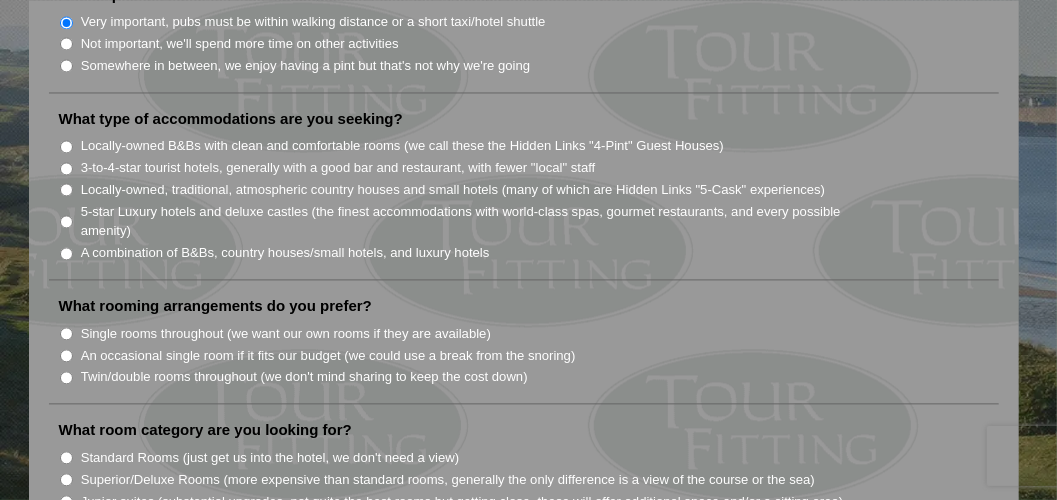 click on "A combination of B&Bs, country houses/small hotels, and luxury hotels" at bounding box center (66, 253) 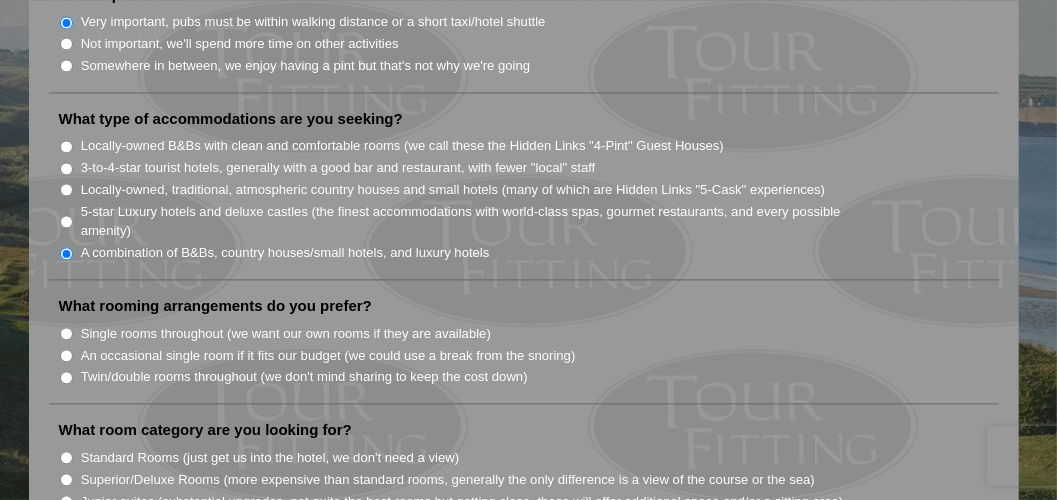 click on "Single rooms throughout (we want our own rooms if they are available)" at bounding box center [66, 333] 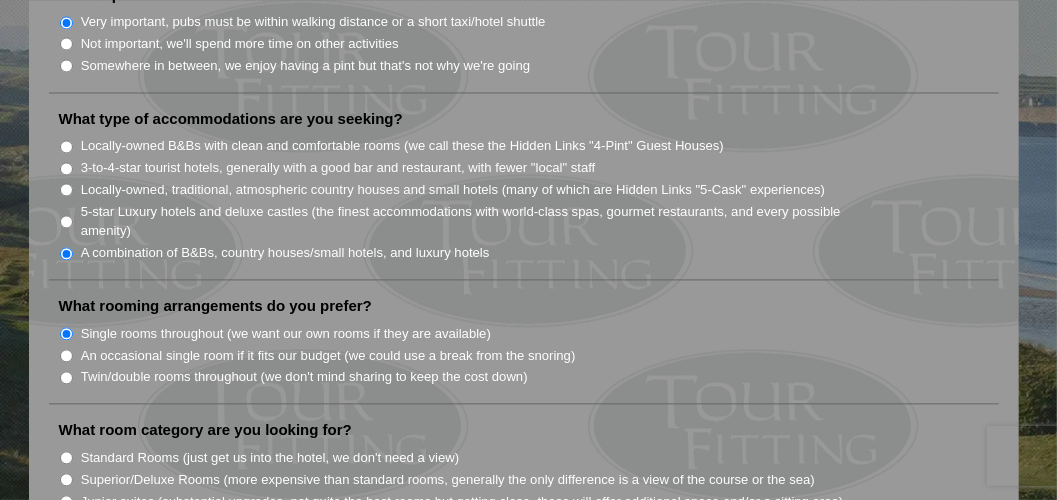 click on "Welcome to Tour Fitting SM ! This feature, unique and original to Hidden Links, asks a series of questions to help determine what kind of tour will best fit your group. Tour Fitting SM  helps both us and our clients gain a better knowledge and understanding of what you want in your tour. Please submit your answers, and we will contact you shortly with a sample tour proposal to discuss further.
If you prefer, send us an email at  [EMAIL]  and tell us what you are looking for. Thank you!" at bounding box center [528, 13] 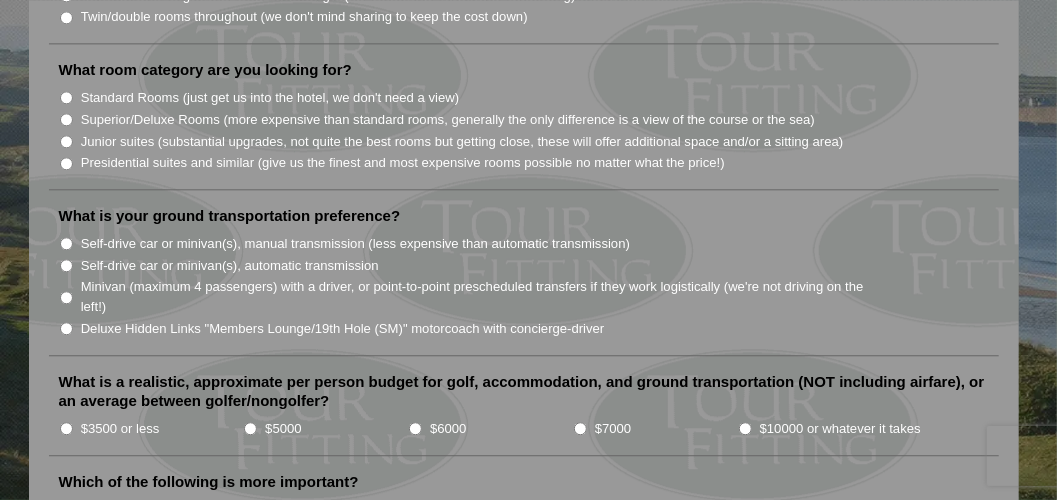 scroll, scrollTop: 2000, scrollLeft: 0, axis: vertical 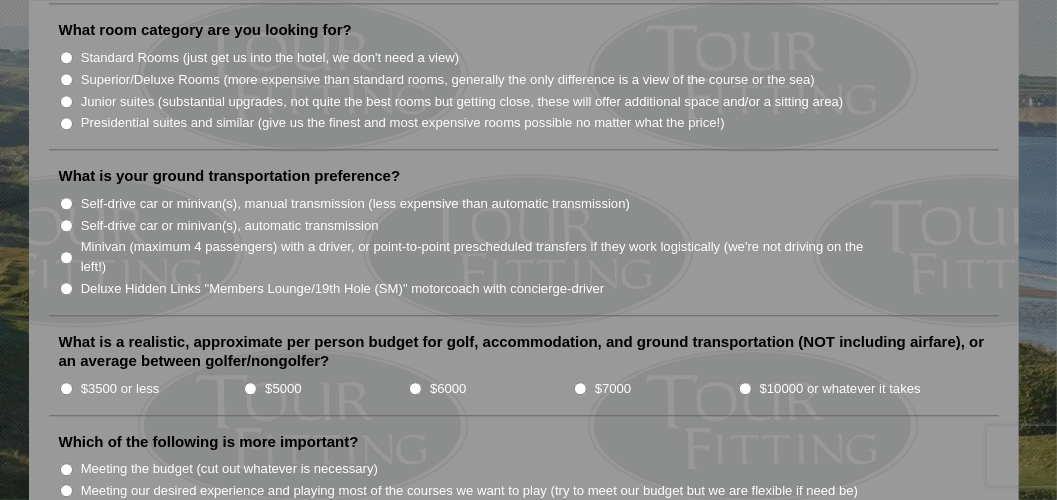 click on "Standard Rooms (just get us into the hotel, we don't need a view)" at bounding box center [66, 57] 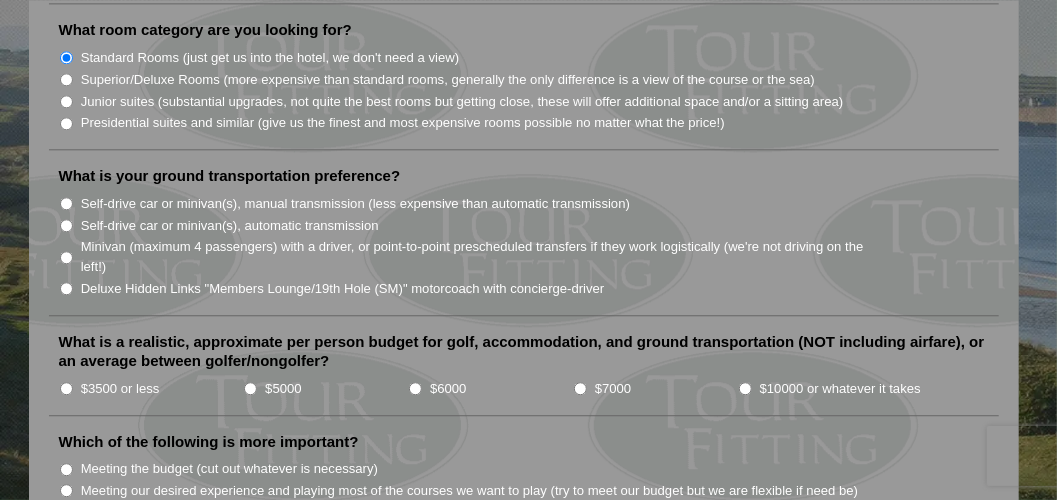 click on "Self-drive car or minivan(s), manual transmission (less expensive than automatic transmission)" at bounding box center (66, 203) 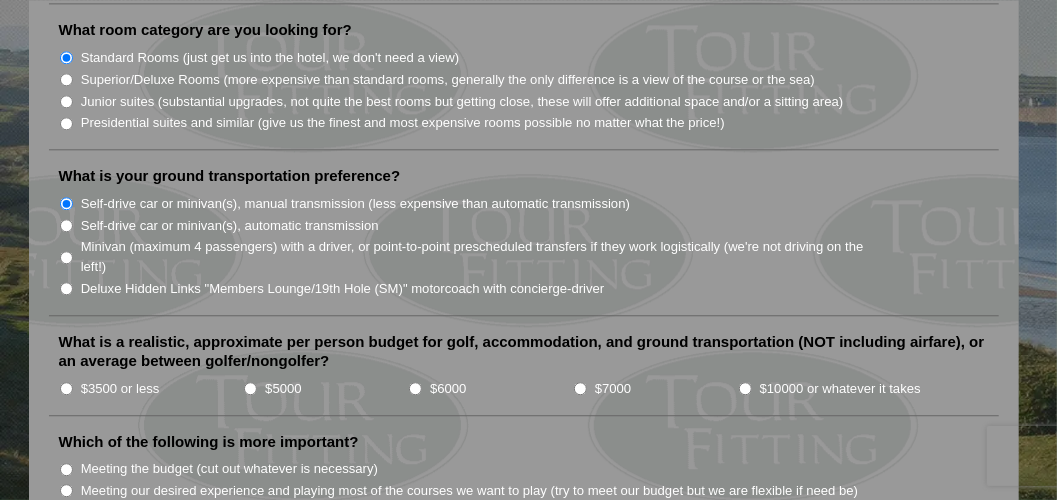 click on "Self-drive car or minivan(s), automatic transmission" at bounding box center (66, 225) 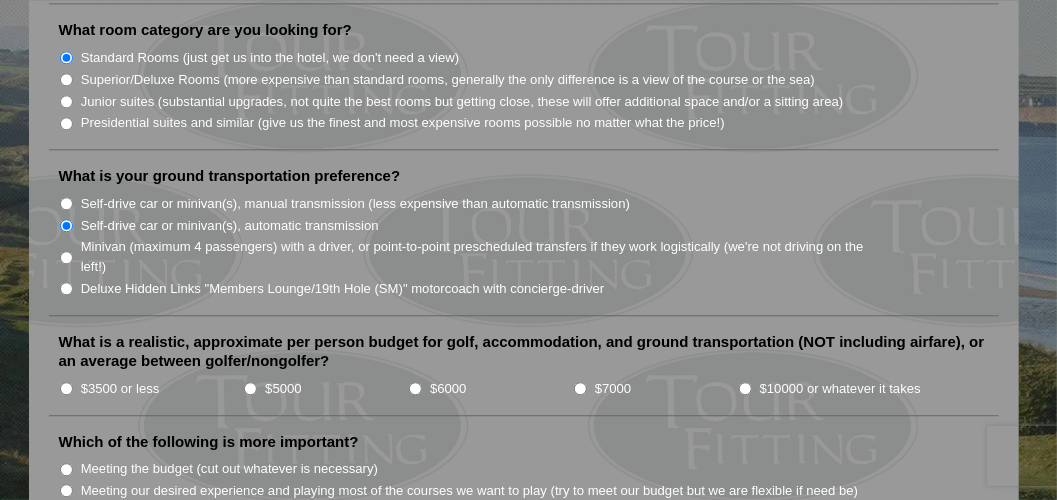 click on "$5000" at bounding box center (250, 388) 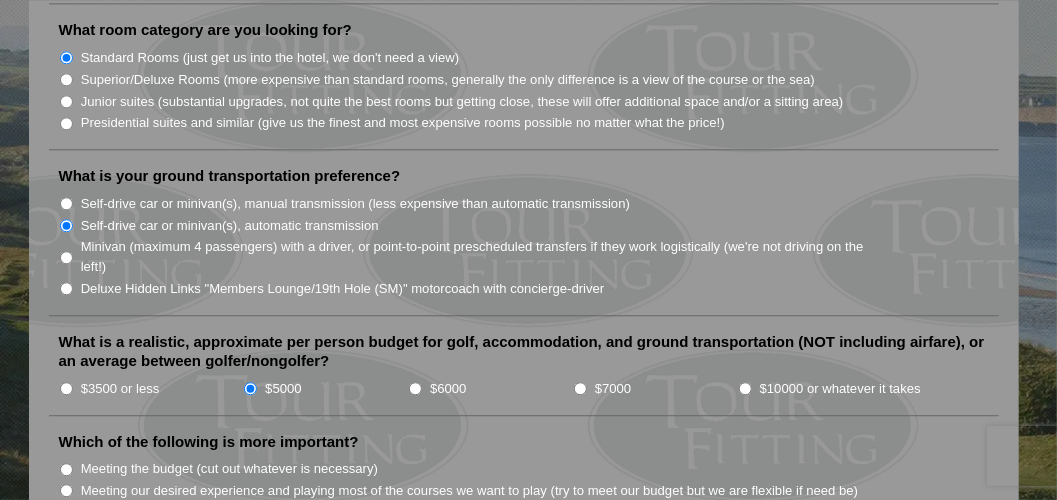 click on "Welcome to Tour Fitting SM ! This feature, unique and original to Hidden Links, asks a series of questions to help determine what kind of tour will best fit your group. Tour Fitting SM  helps both us and our clients gain a better knowledge and understanding of what you want in your tour. Please submit your answers, and we will contact you shortly with a sample tour proposal to discuss further.
If you prefer, send us an email at  [EMAIL]  and tell us what you are looking for. Thank you!" at bounding box center [528, -387] 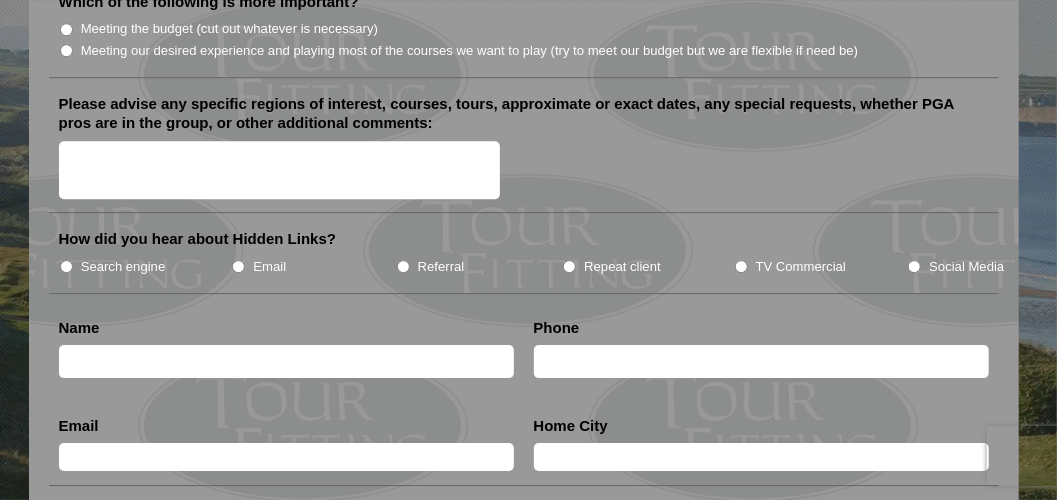 scroll, scrollTop: 2400, scrollLeft: 0, axis: vertical 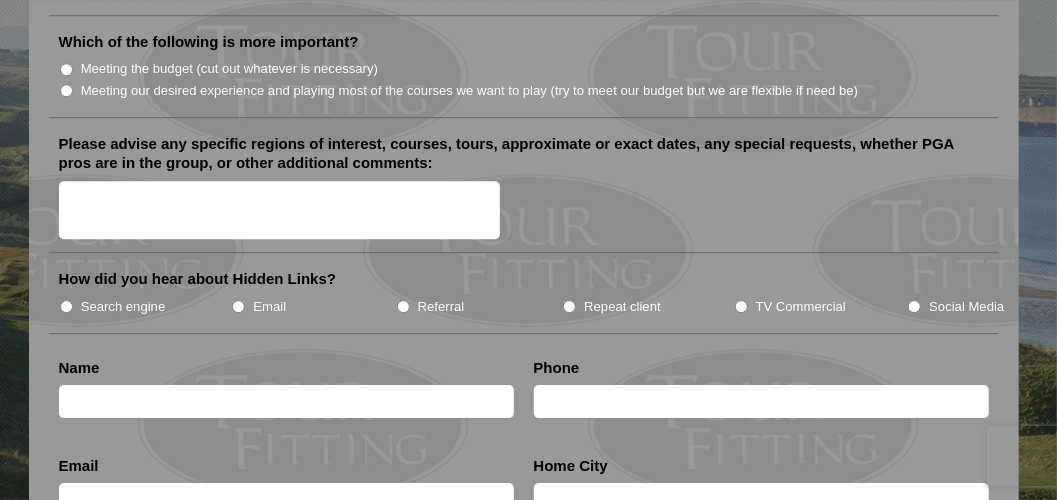click on "Meeting our desired experience and playing most of the courses we want to play (try to meet our budget but we are flexible if need be)" at bounding box center (532, 90) 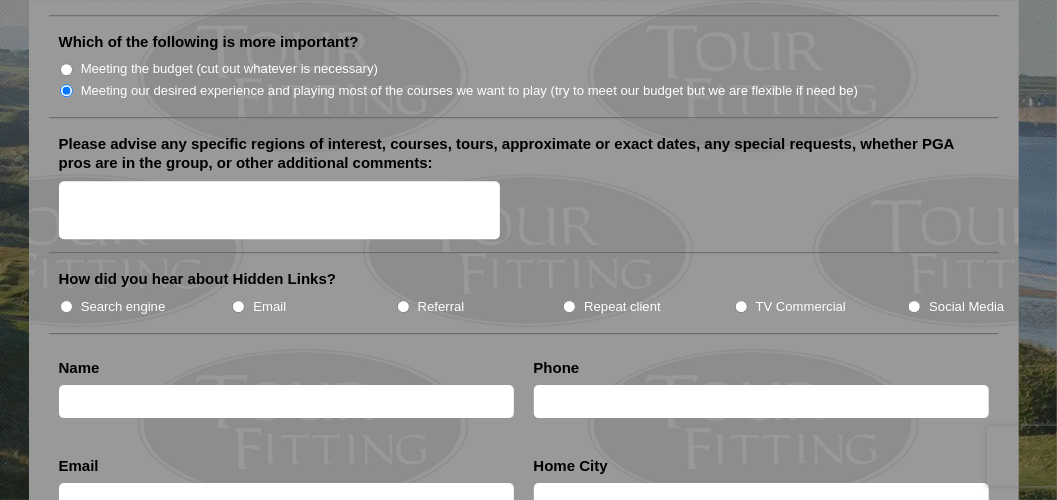 click on "Email" at bounding box center (238, 306) 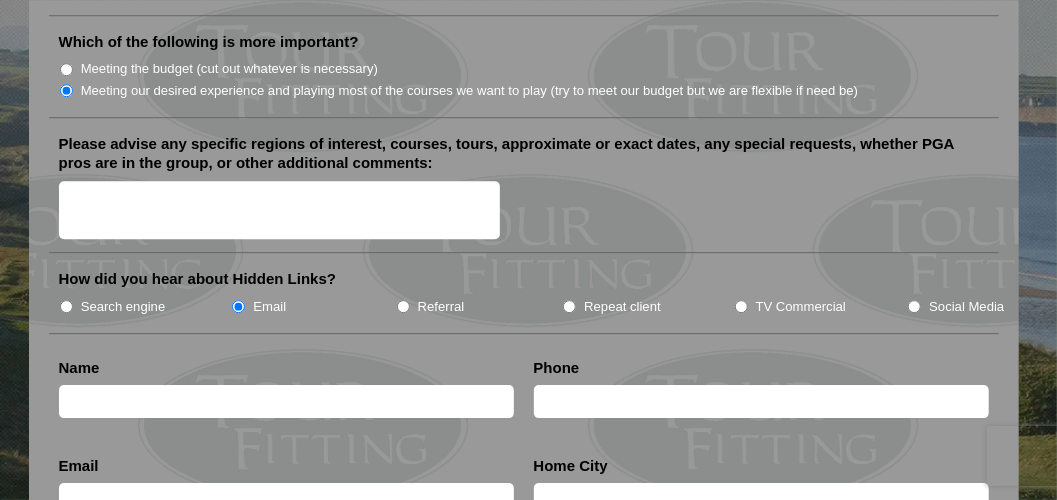 click on "Referral" at bounding box center (403, 306) 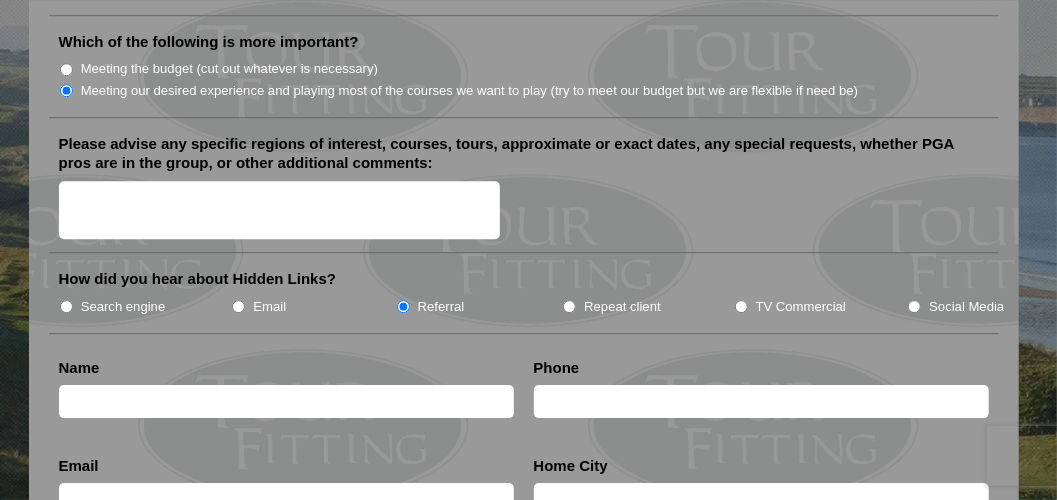 click on "Repeat client" at bounding box center [569, 306] 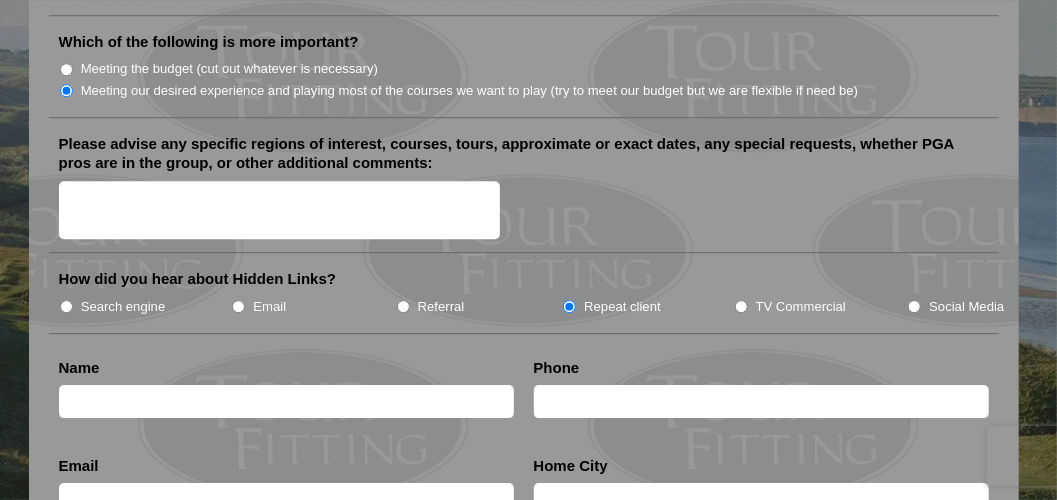 click on "TV Commercial" at bounding box center (741, 306) 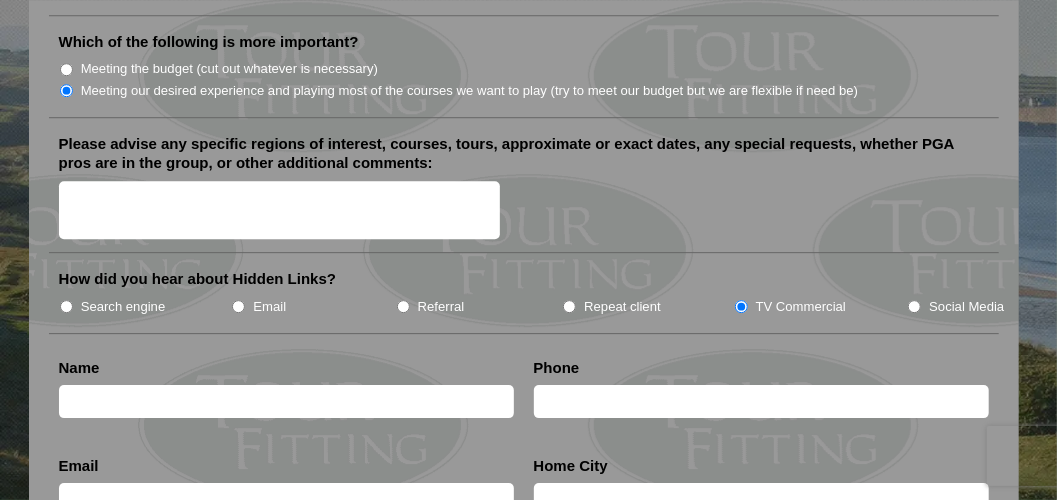 click on "Social Media" at bounding box center [914, 306] 